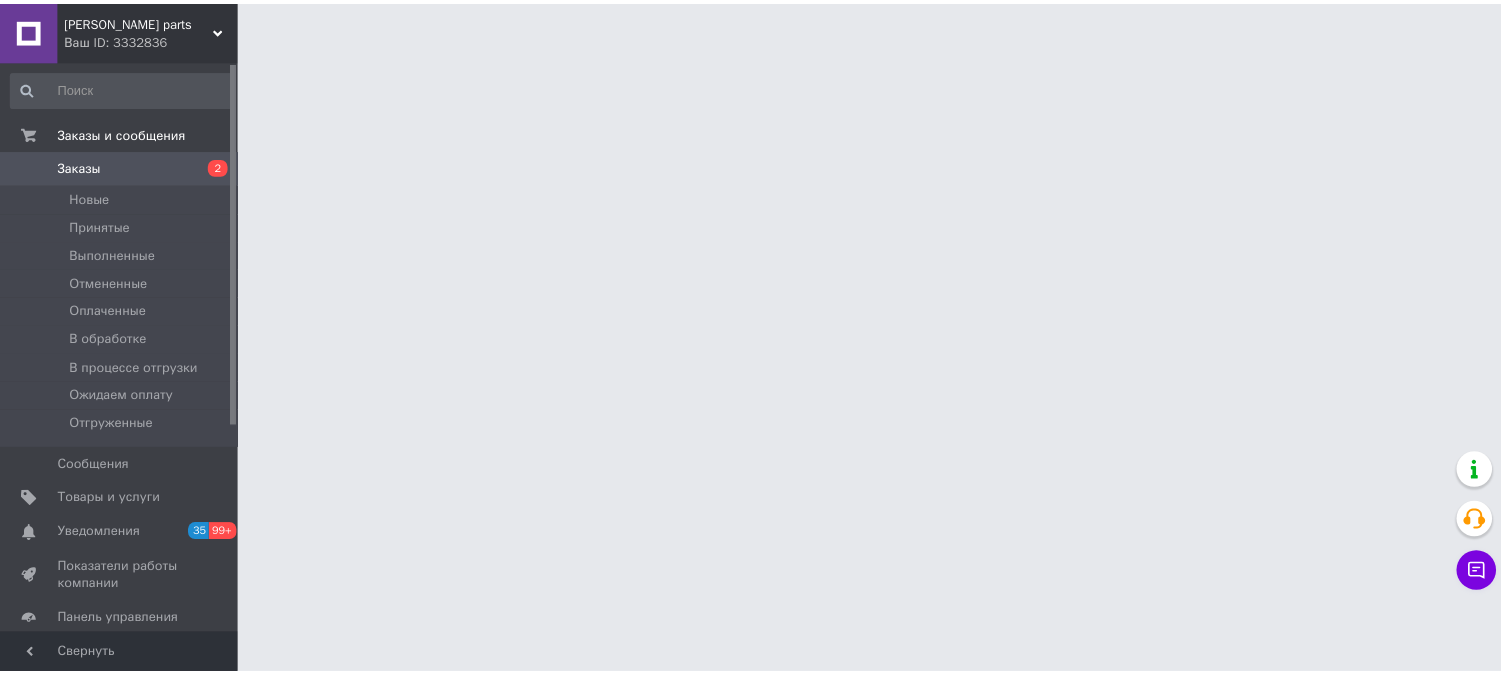 scroll, scrollTop: 0, scrollLeft: 0, axis: both 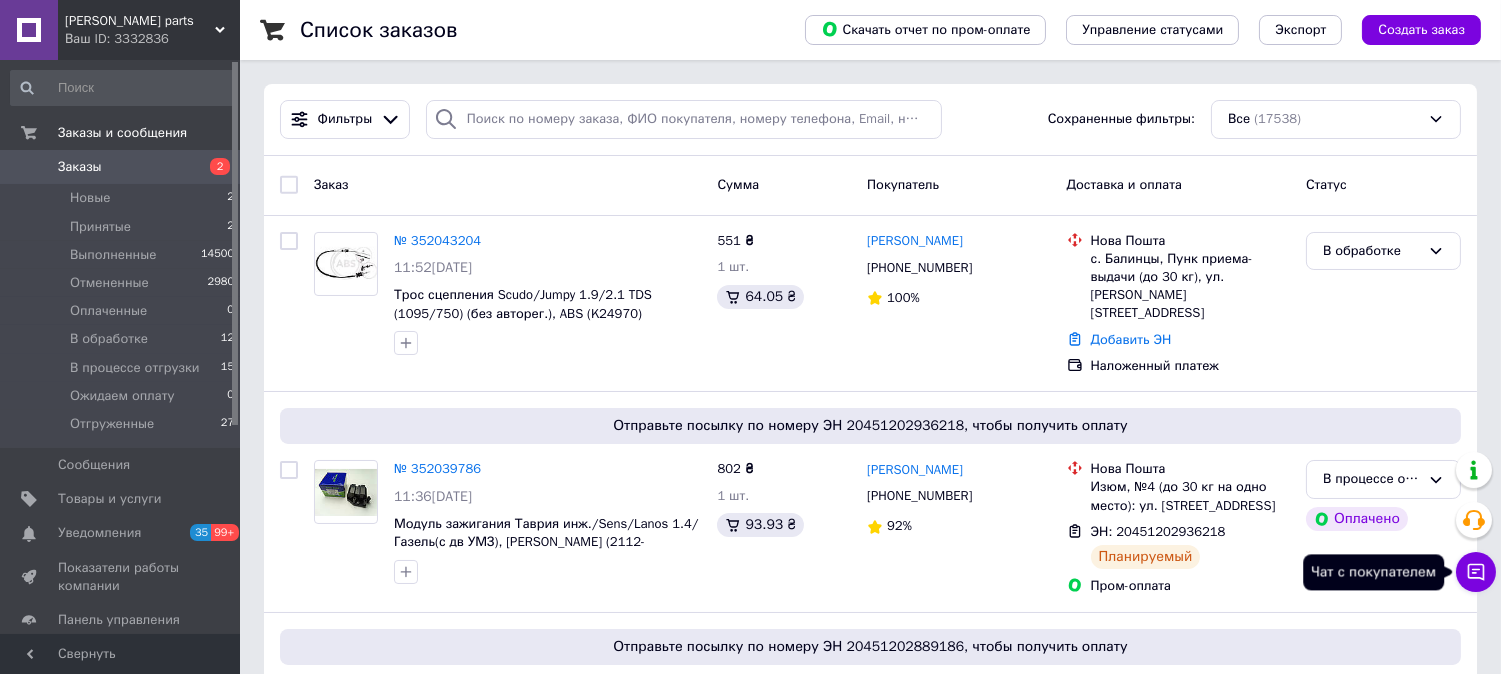 click on "Чат с покупателем" at bounding box center [1476, 572] 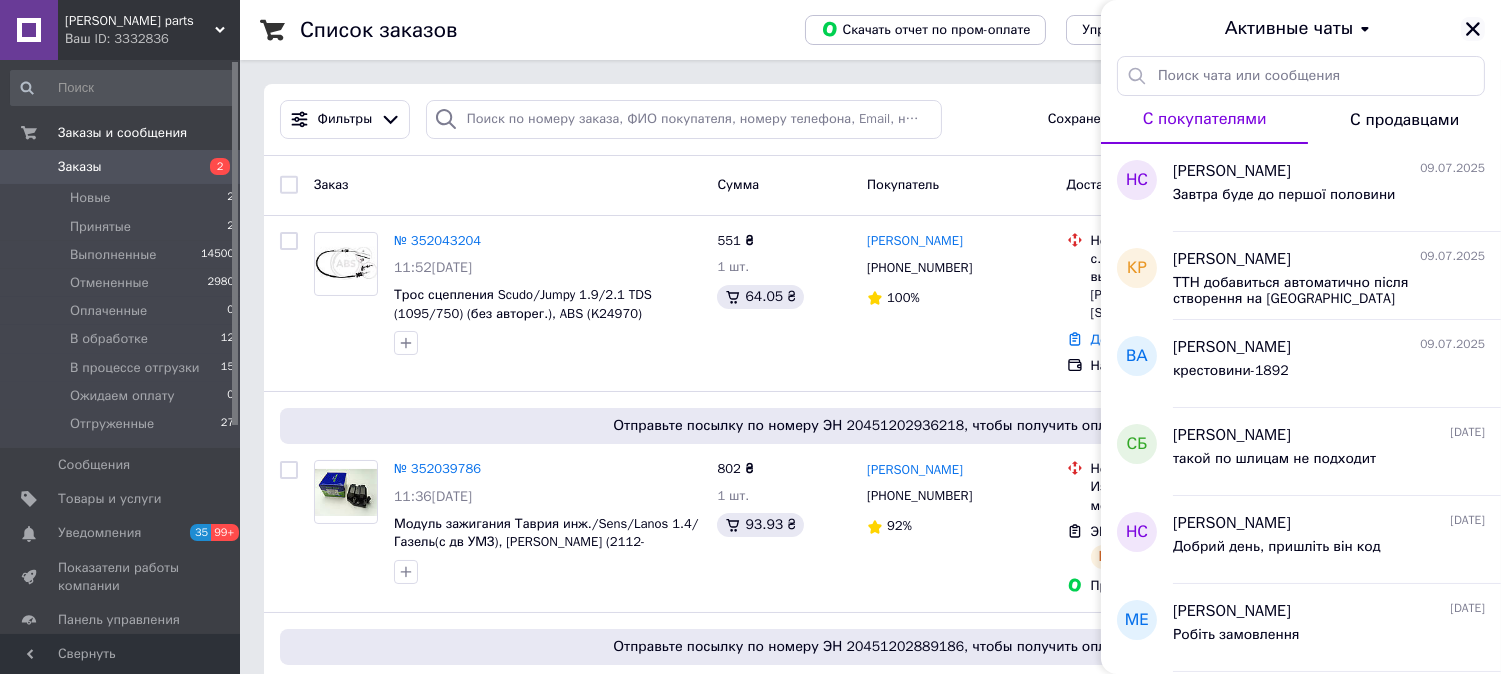 click 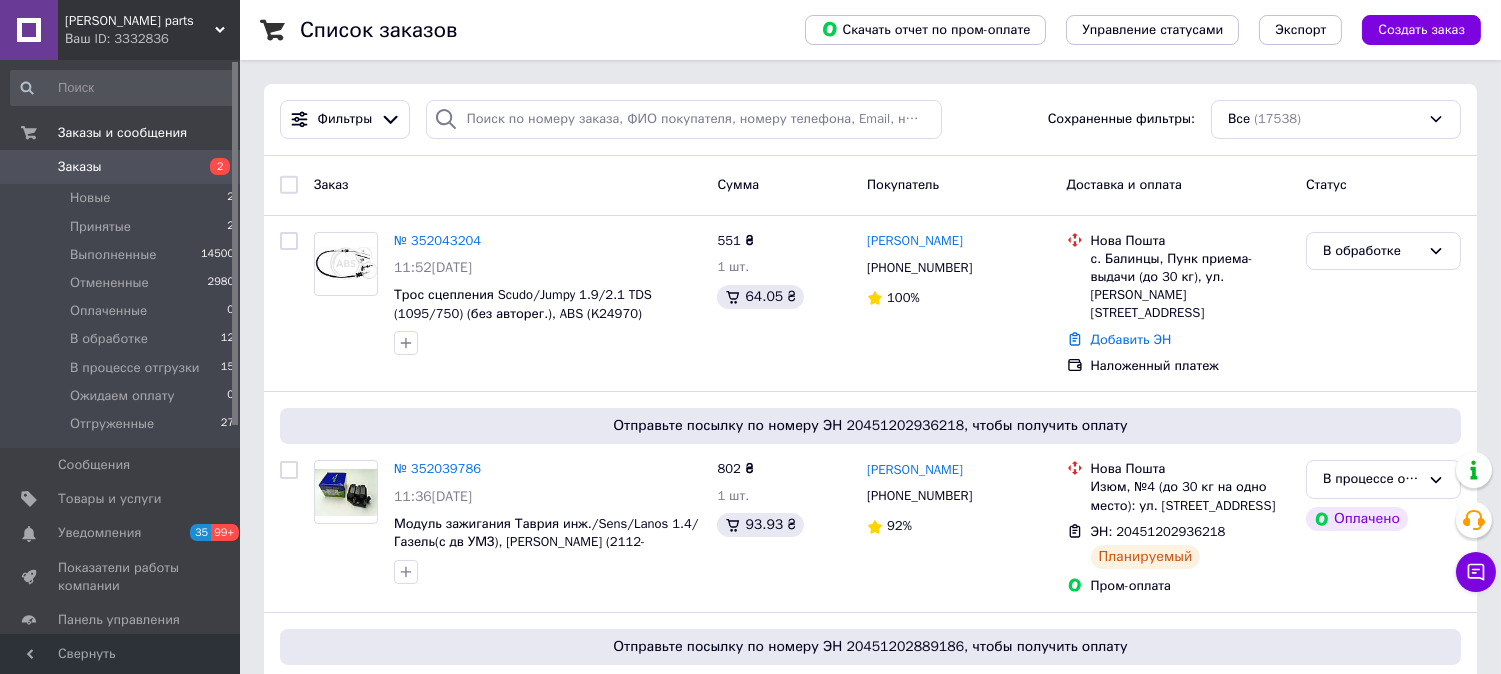 click on "Ваш ID: 3332836" at bounding box center (152, 39) 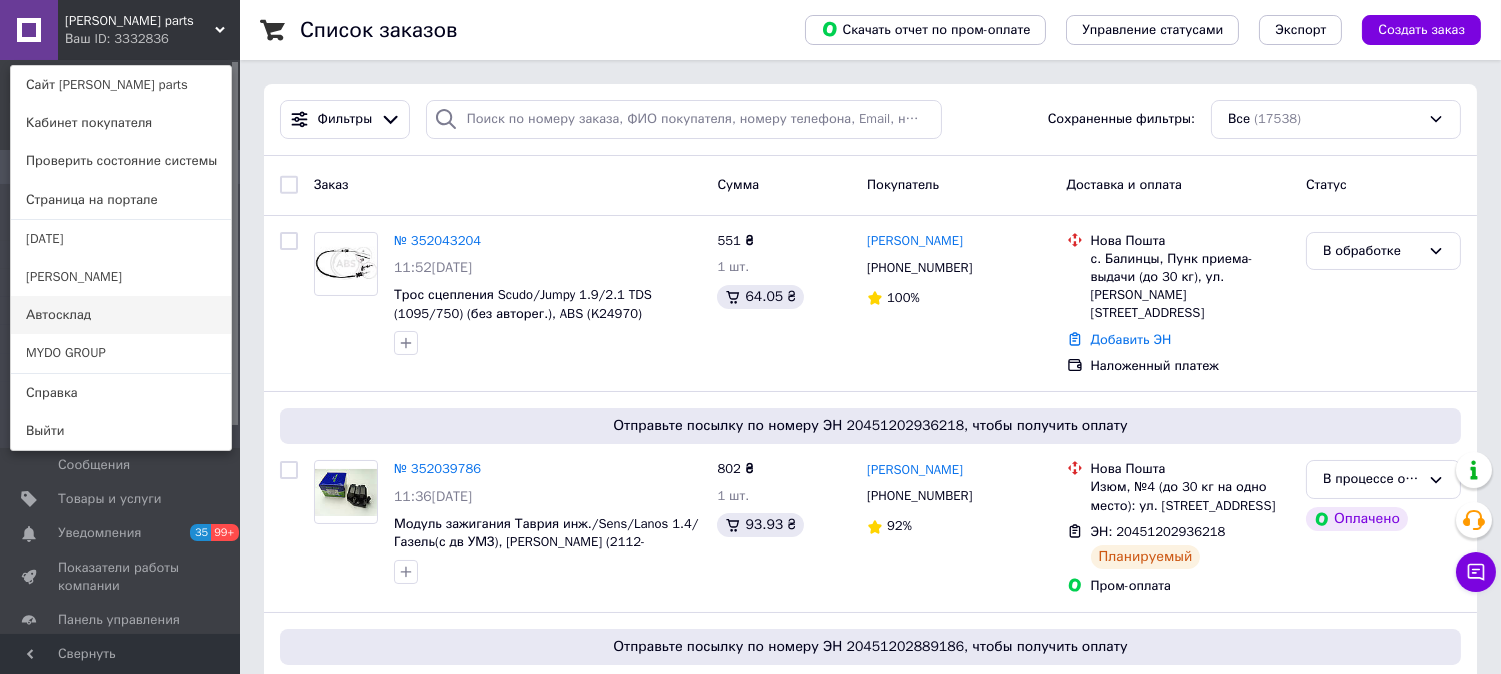 click on "Автосклад" at bounding box center (121, 315) 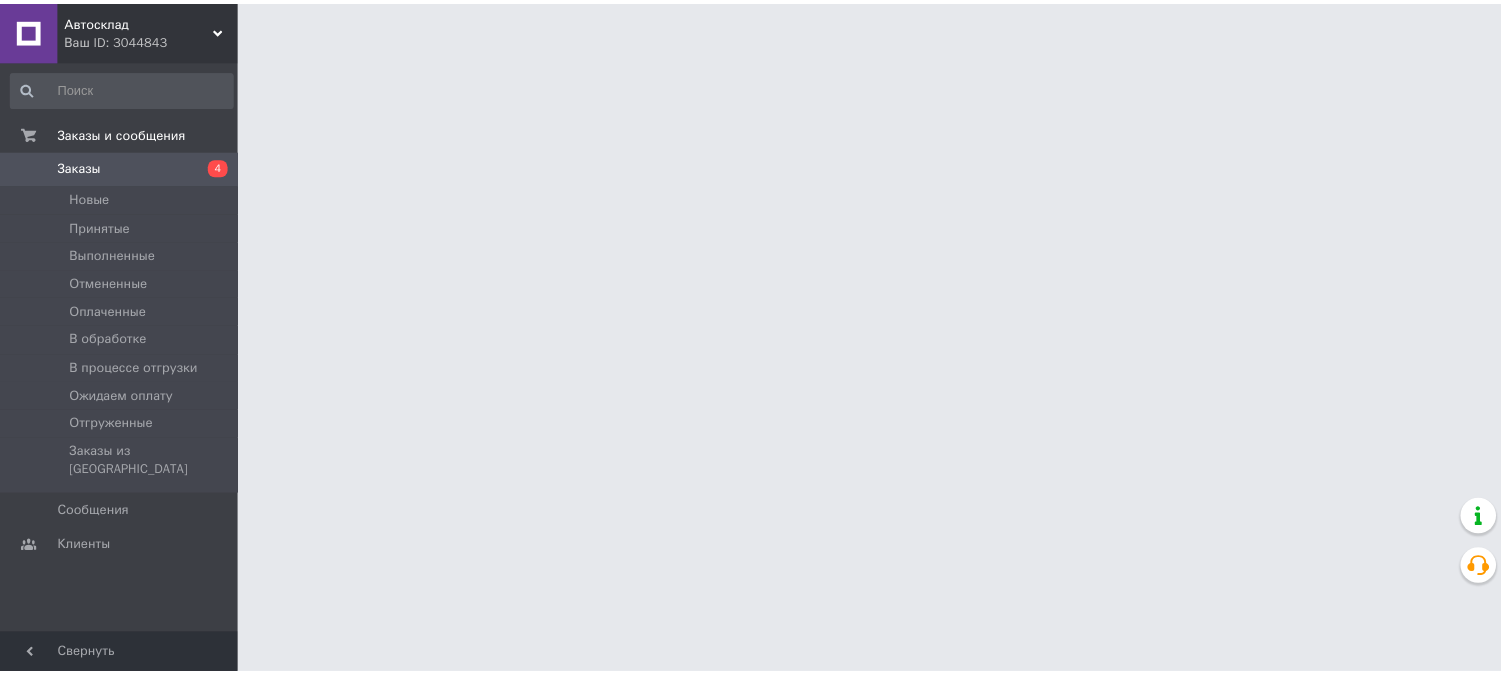 scroll, scrollTop: 0, scrollLeft: 0, axis: both 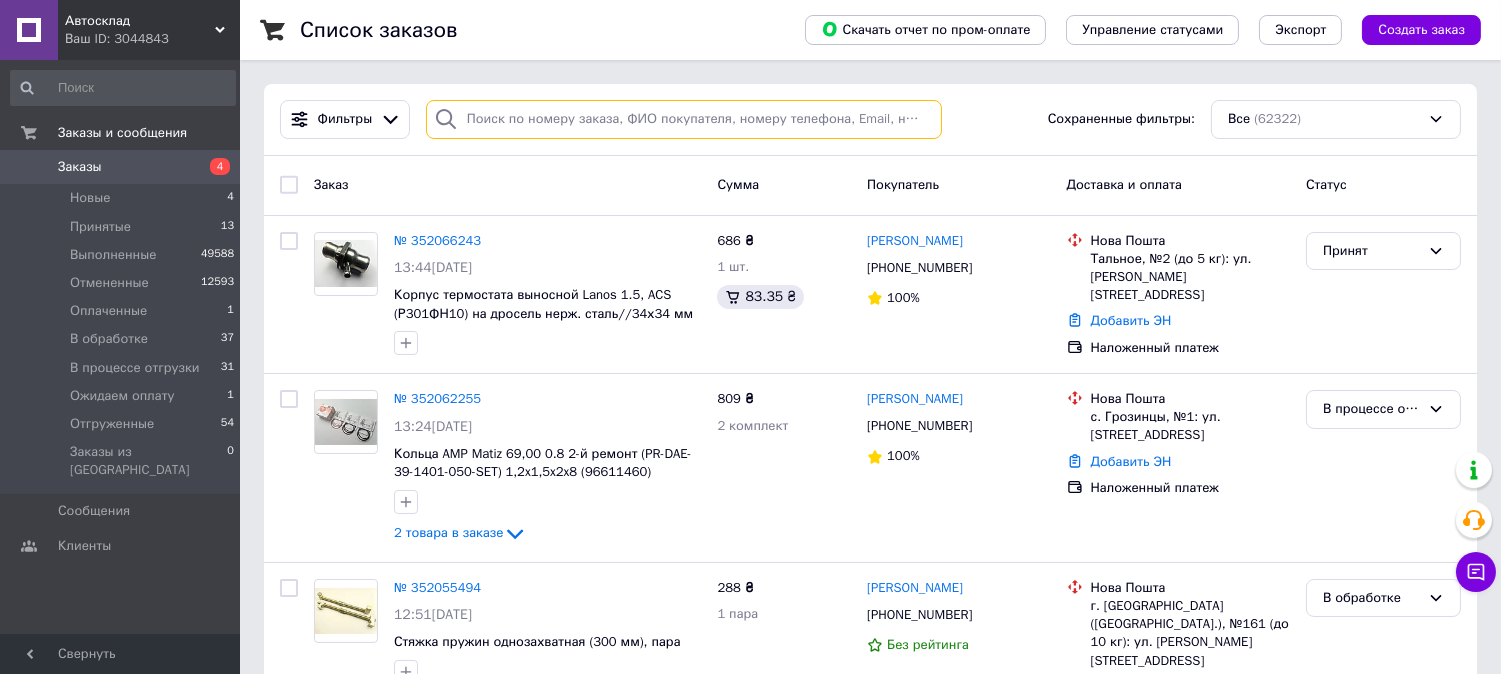 click at bounding box center [684, 119] 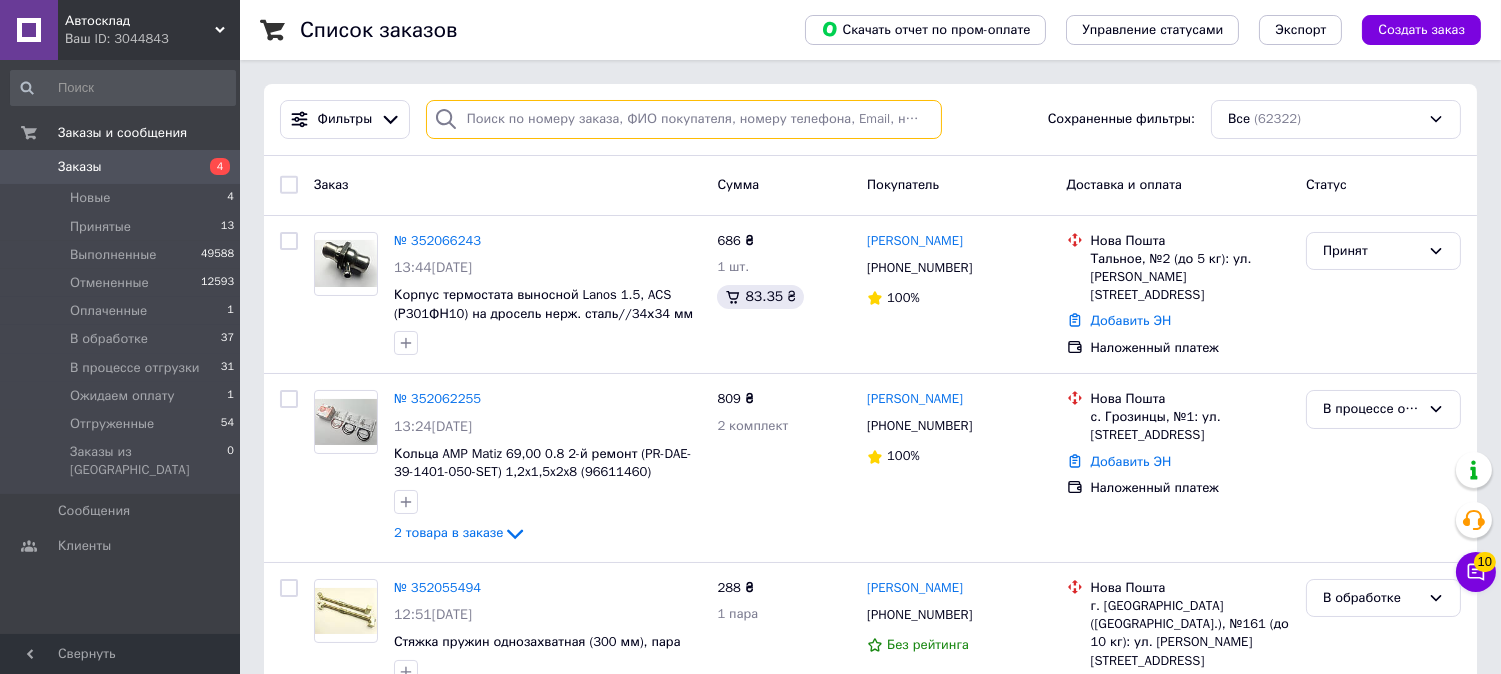 paste on "352066243" 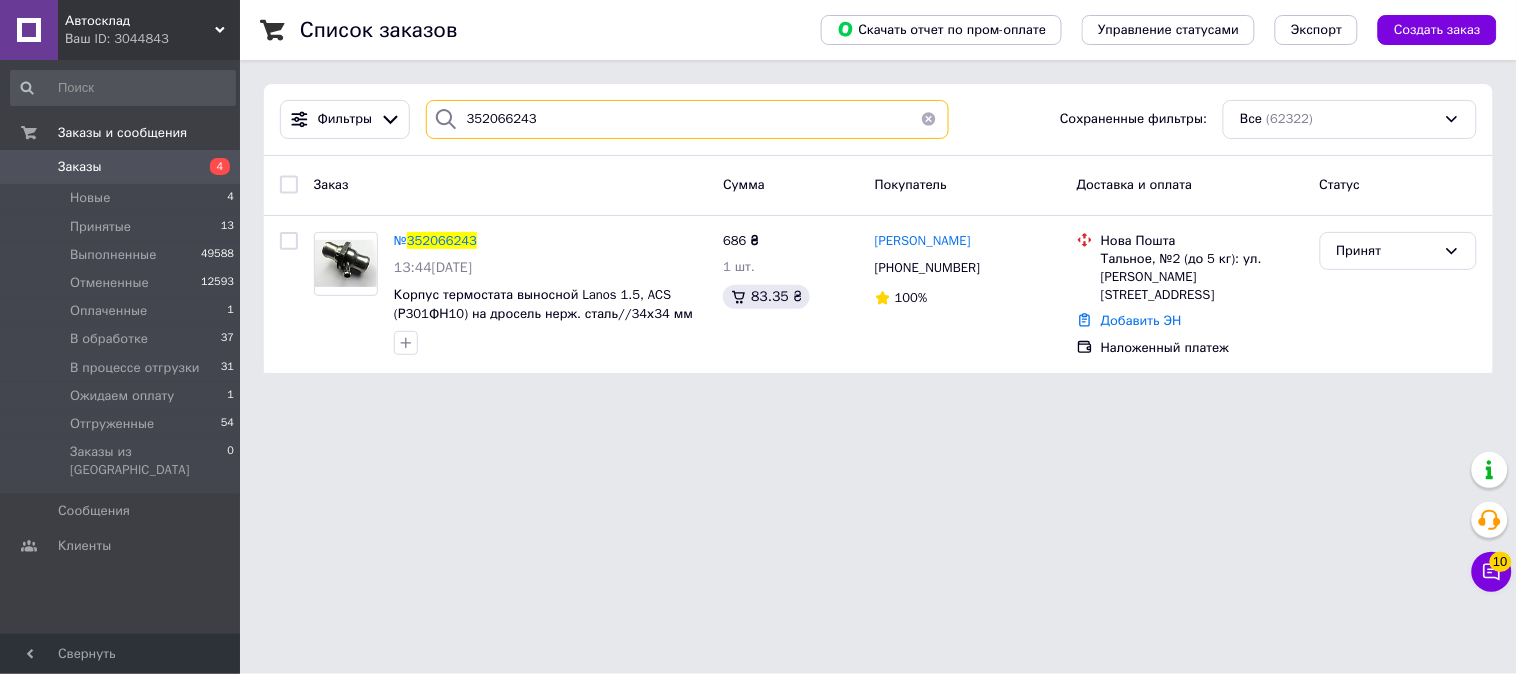 type on "352066243" 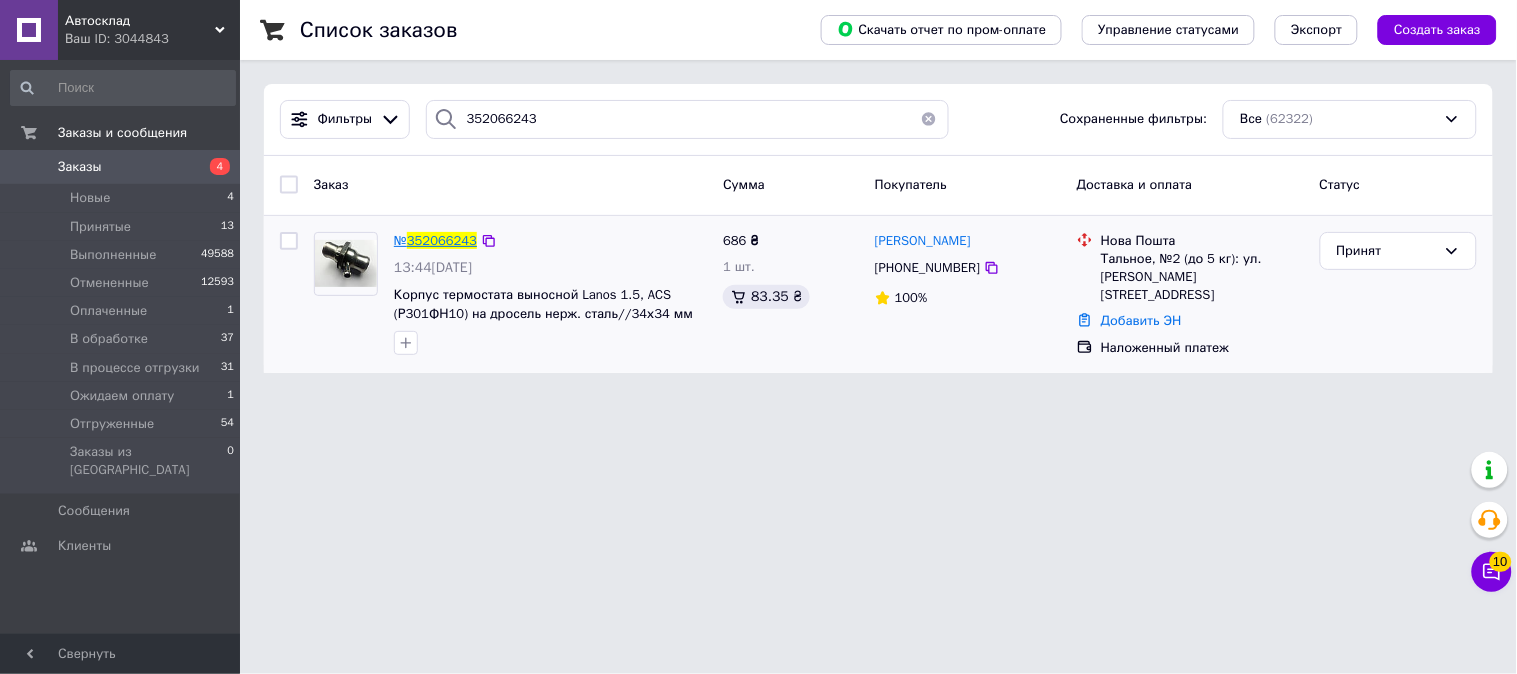 click on "352066243" at bounding box center (442, 240) 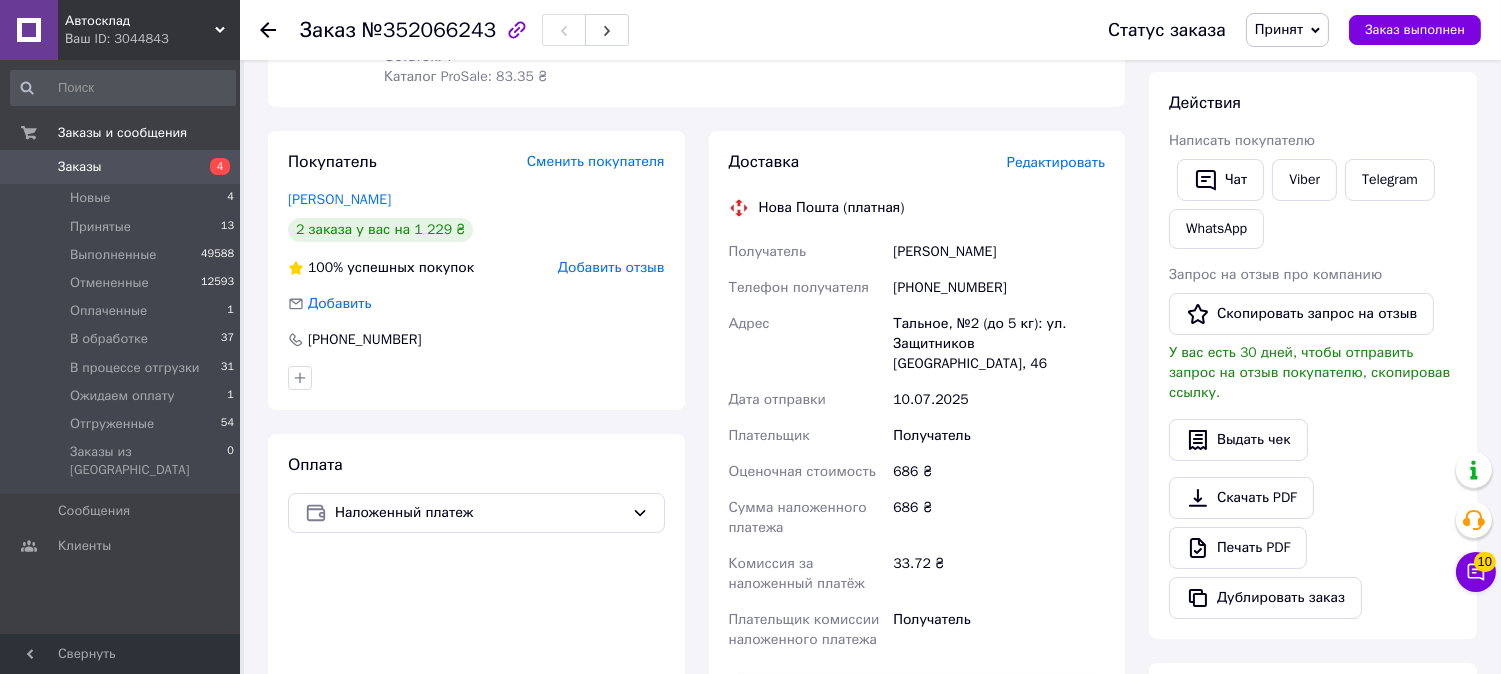scroll, scrollTop: 333, scrollLeft: 0, axis: vertical 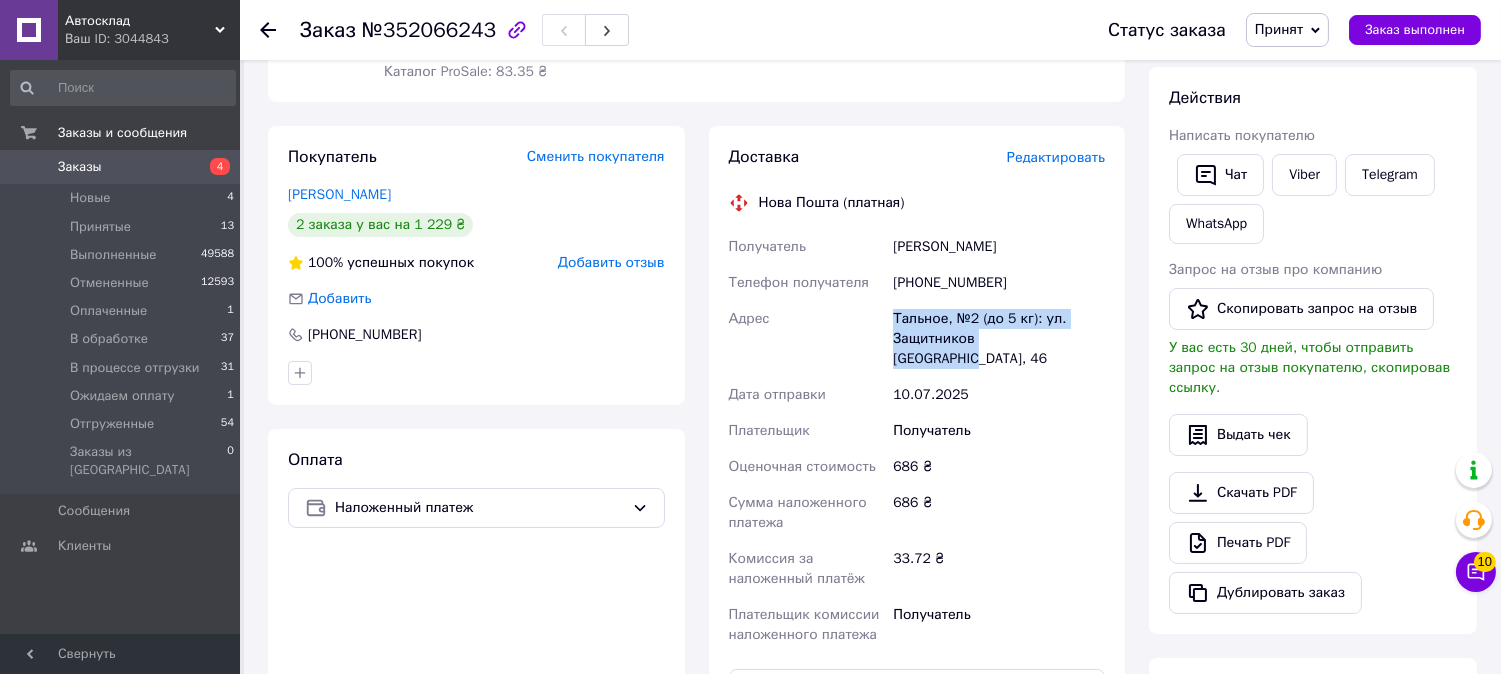 drag, startPoint x: 893, startPoint y: 297, endPoint x: 1064, endPoint y: 324, distance: 173.11845 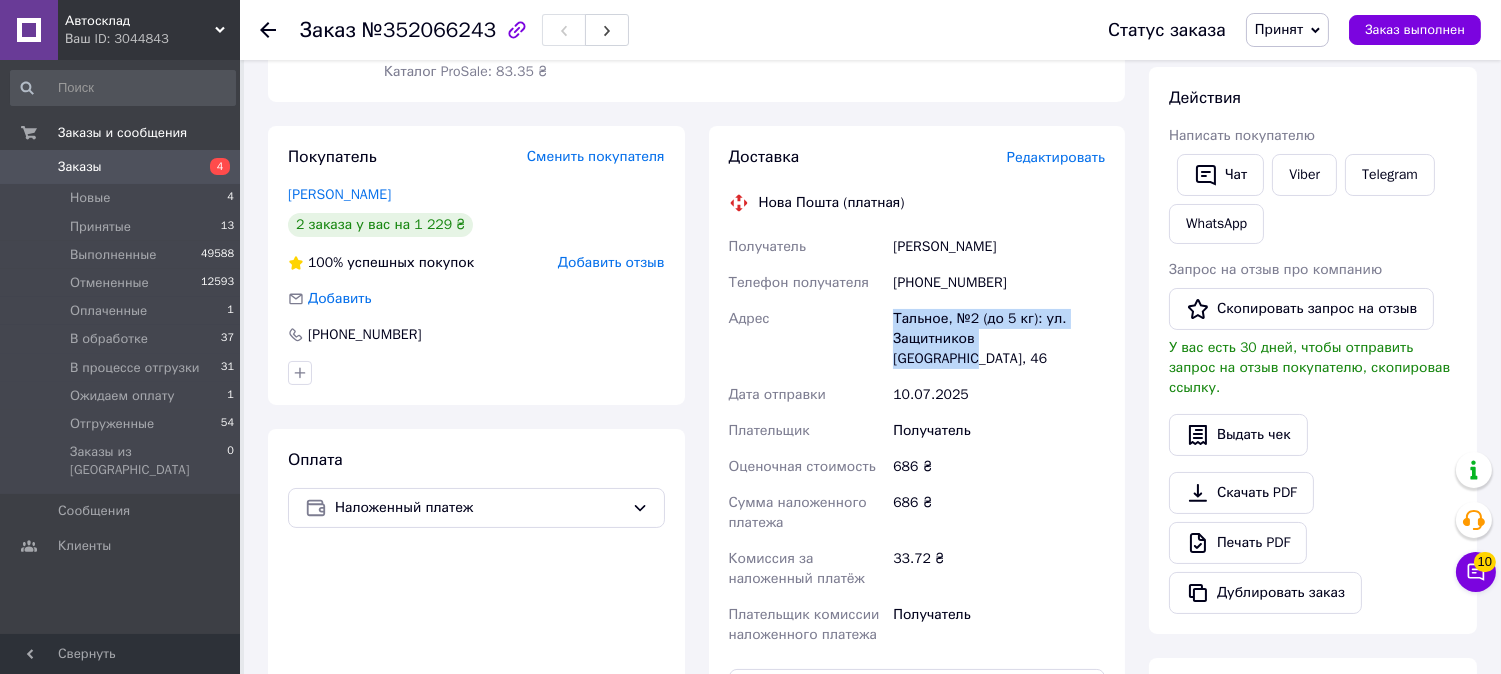 click on "Тальное, №2 (до 5 кг): ул. Защитников [GEOGRAPHIC_DATA], 46" at bounding box center [999, 339] 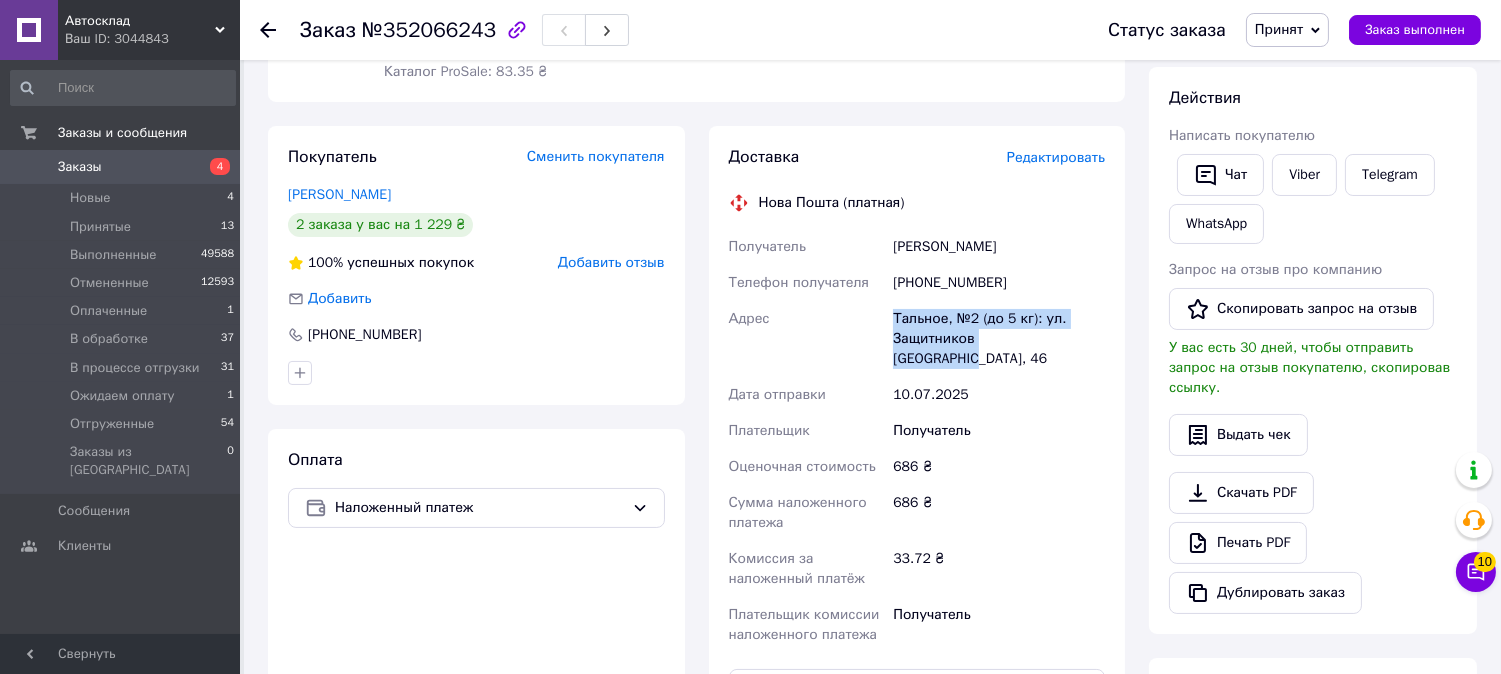 copy on "Тальное, №2 (до 5 кг): ул. Защитников [GEOGRAPHIC_DATA], 46" 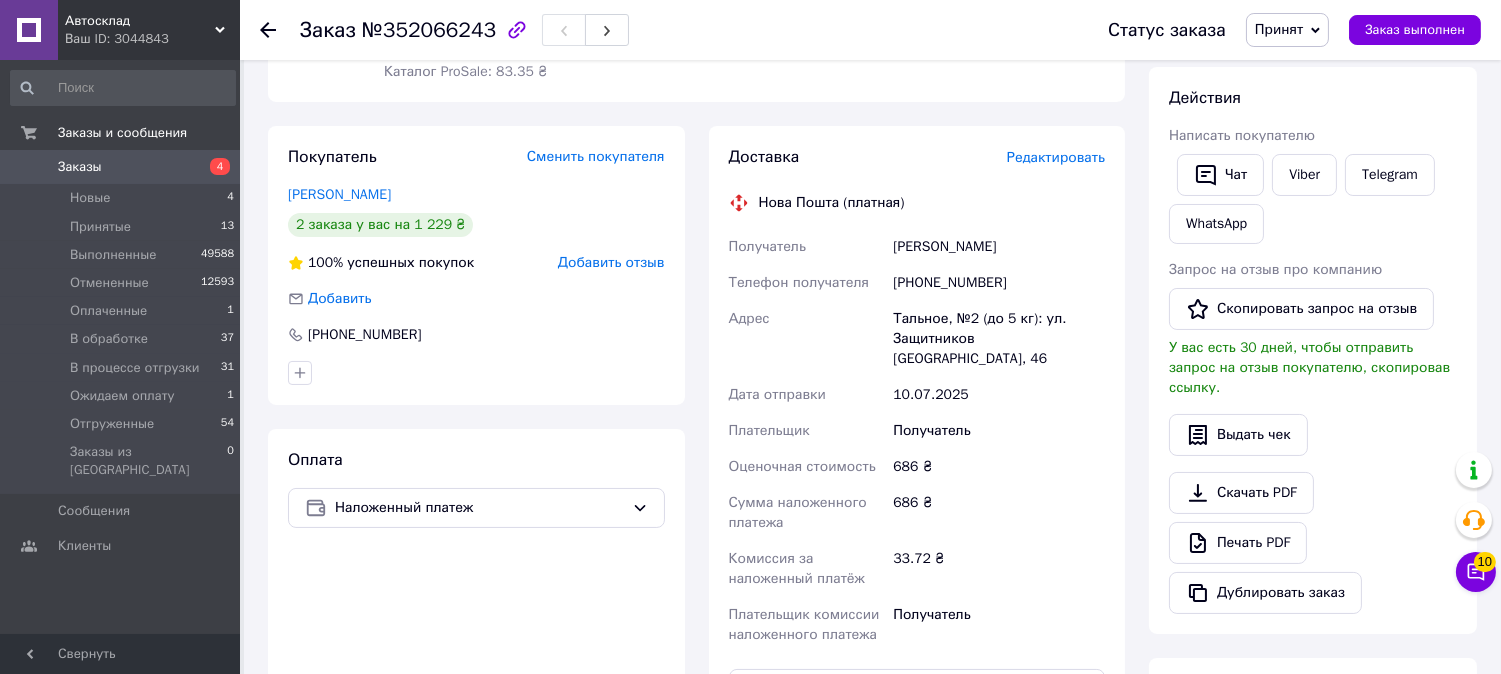 click on "Ваш ID: 3044843" at bounding box center [152, 39] 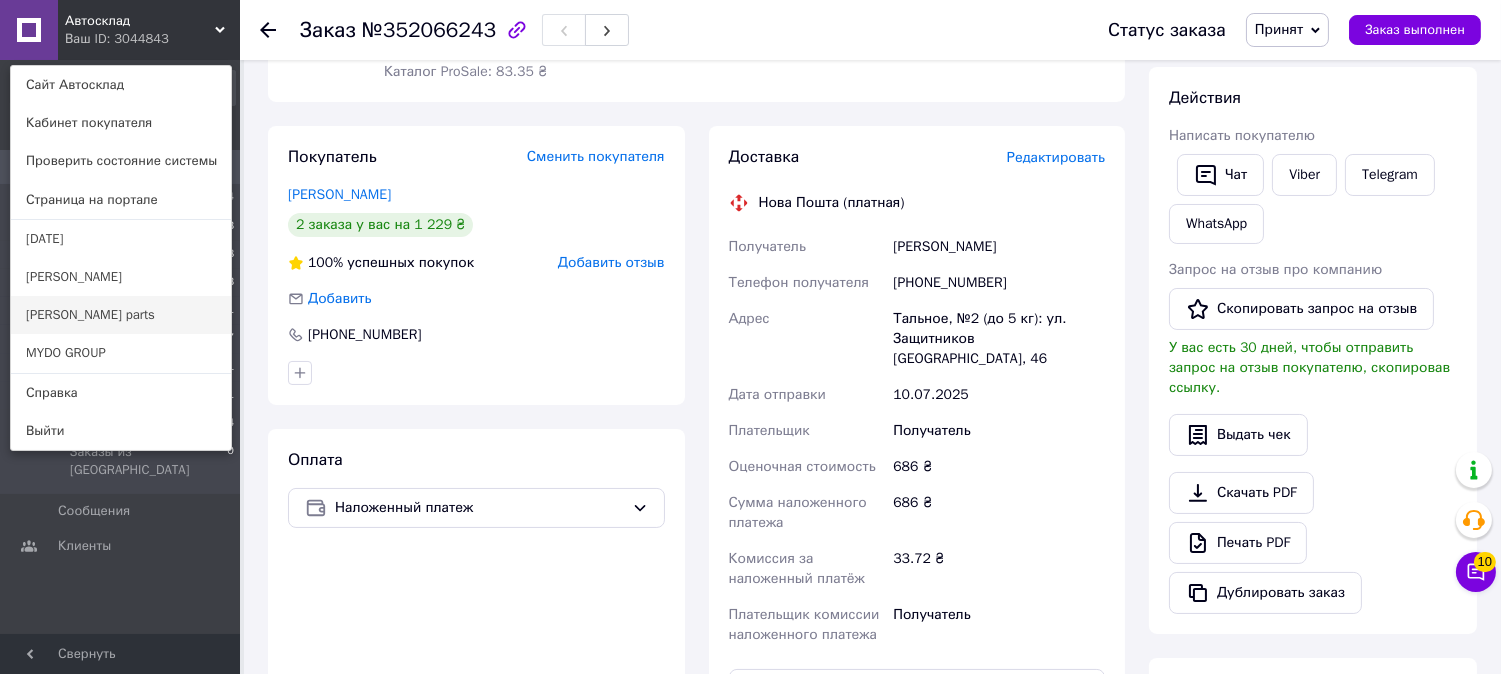 click on "[PERSON_NAME] parts" at bounding box center (121, 315) 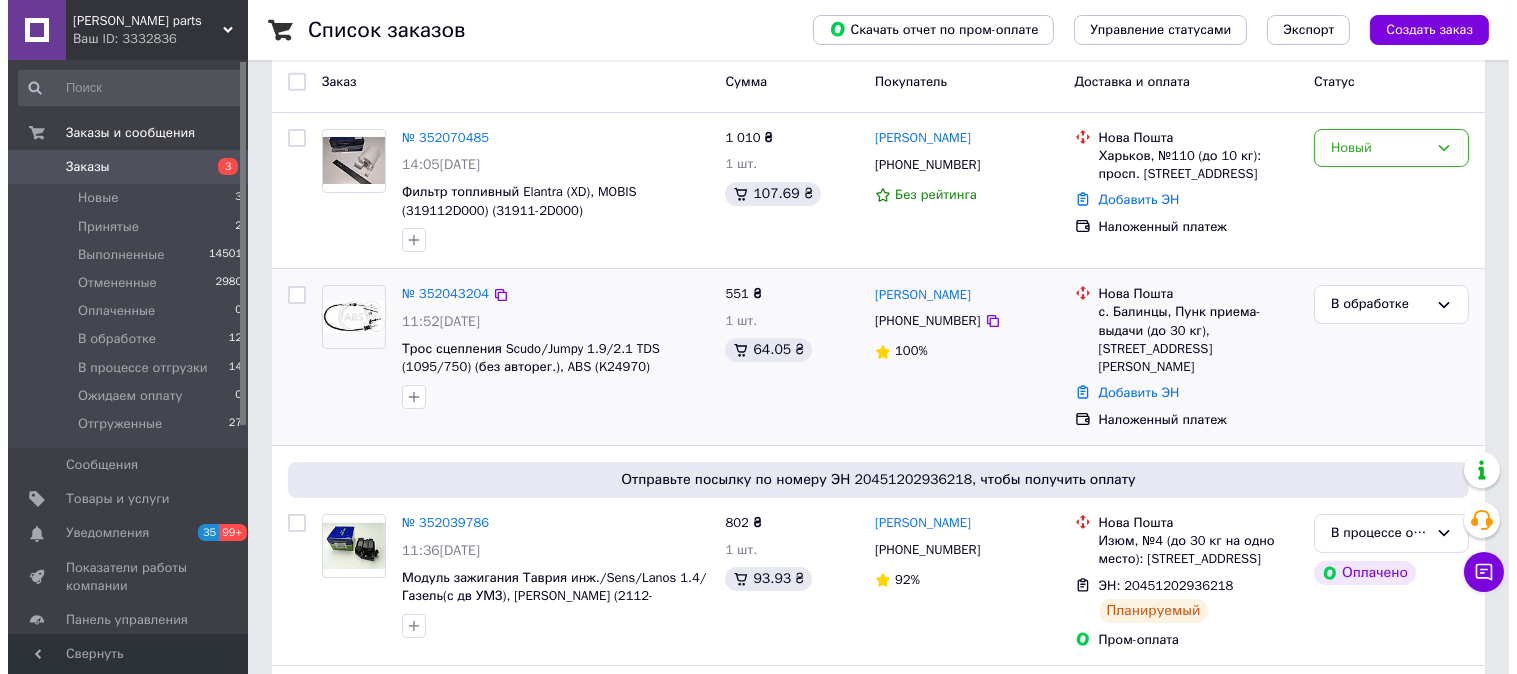 scroll, scrollTop: 0, scrollLeft: 0, axis: both 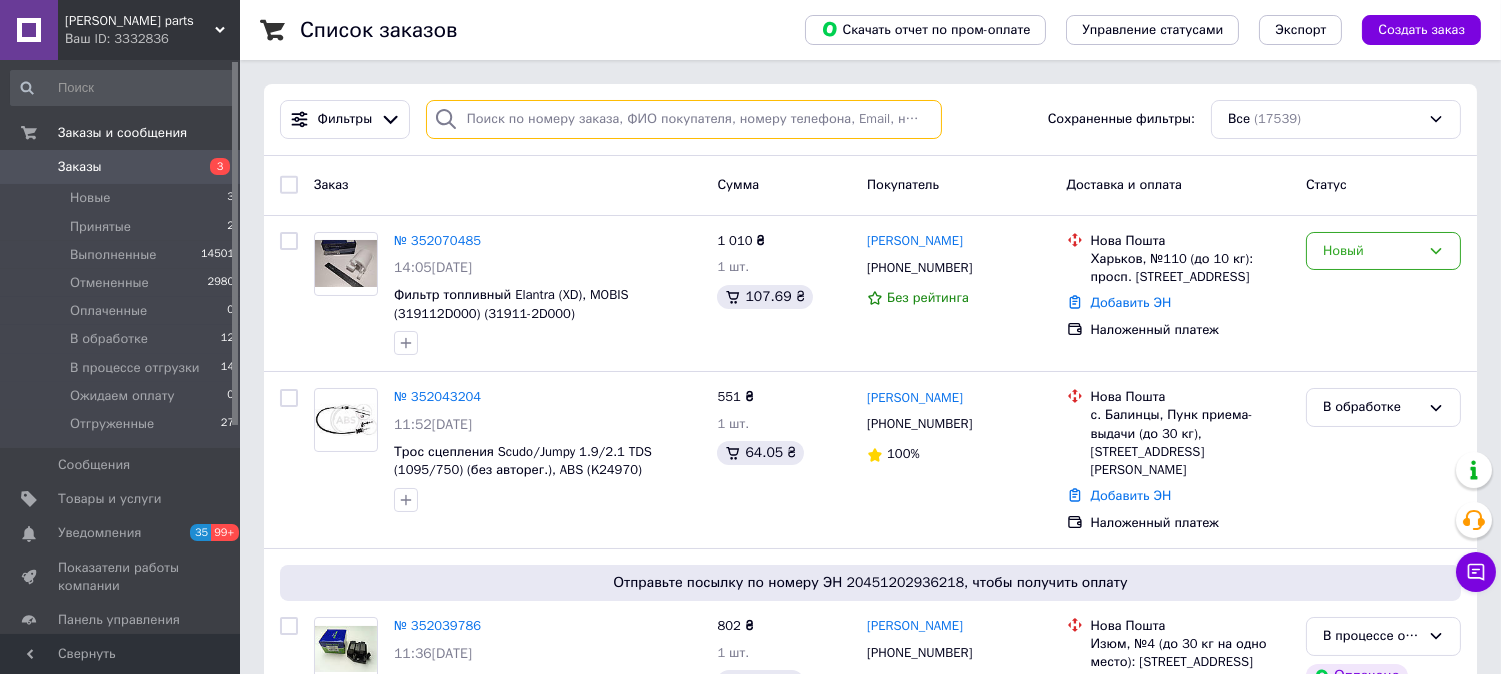 click at bounding box center [684, 119] 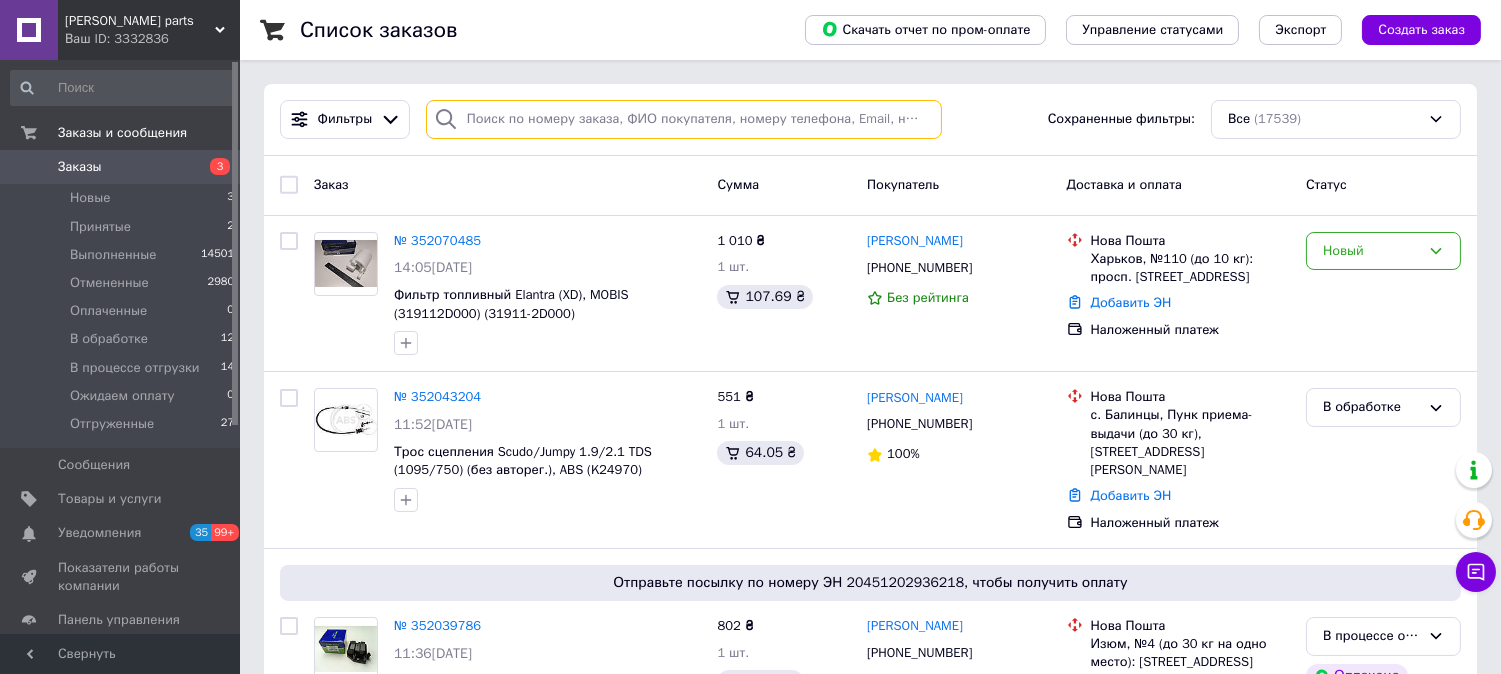 paste on "352072180" 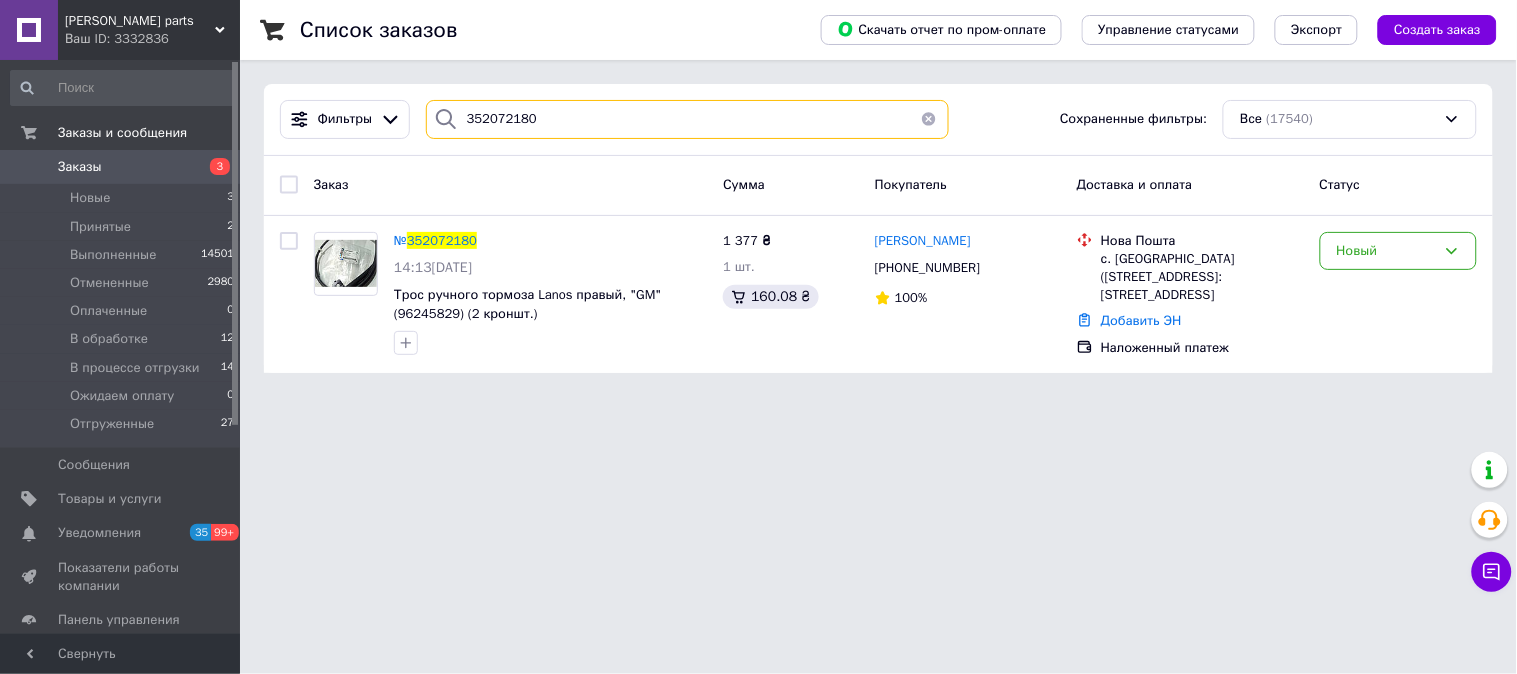 type on "352072180" 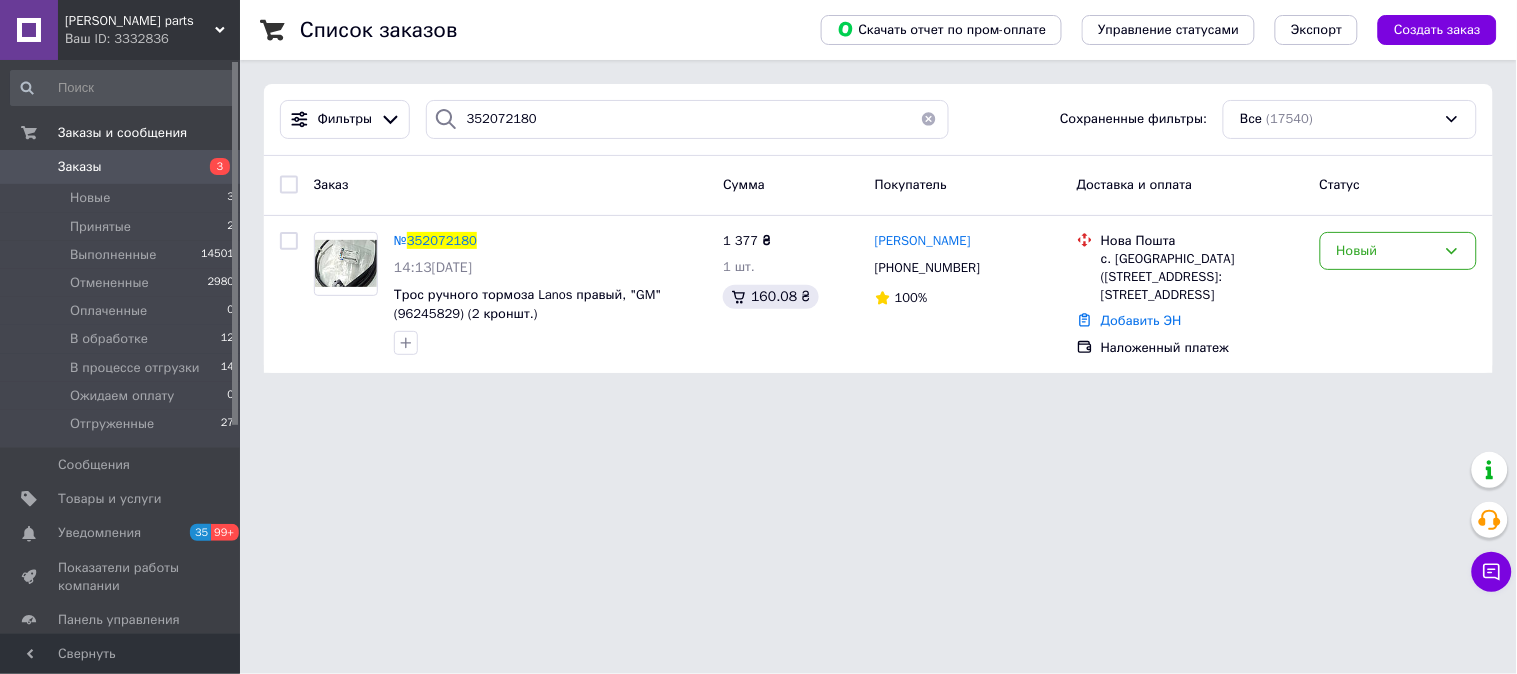 click on "Diana parts Ваш ID: 3332836 Сайт Diana parts Кабинет покупателя Проверить состояние системы Страница на портале День автомобилиста Авто Партс Автосклад MYDO GROUP Справка Выйти Заказы и сообщения Заказы 3 Новые 3 Принятые 2 Выполненные 14501 Отмененные 2980 Оплаченные 0 В обработке 12 В процессе отгрузки 14 Ожидаем оплату 0 Отгруженные 27 Сообщения 0 Товары и услуги Уведомления 35 99+ Показатели работы компании Панель управления Отзывы Клиенты Каталог ProSale Аналитика Управление сайтом Кошелек компании Маркет Настройки Prom топ   352072180" at bounding box center (758, 198) 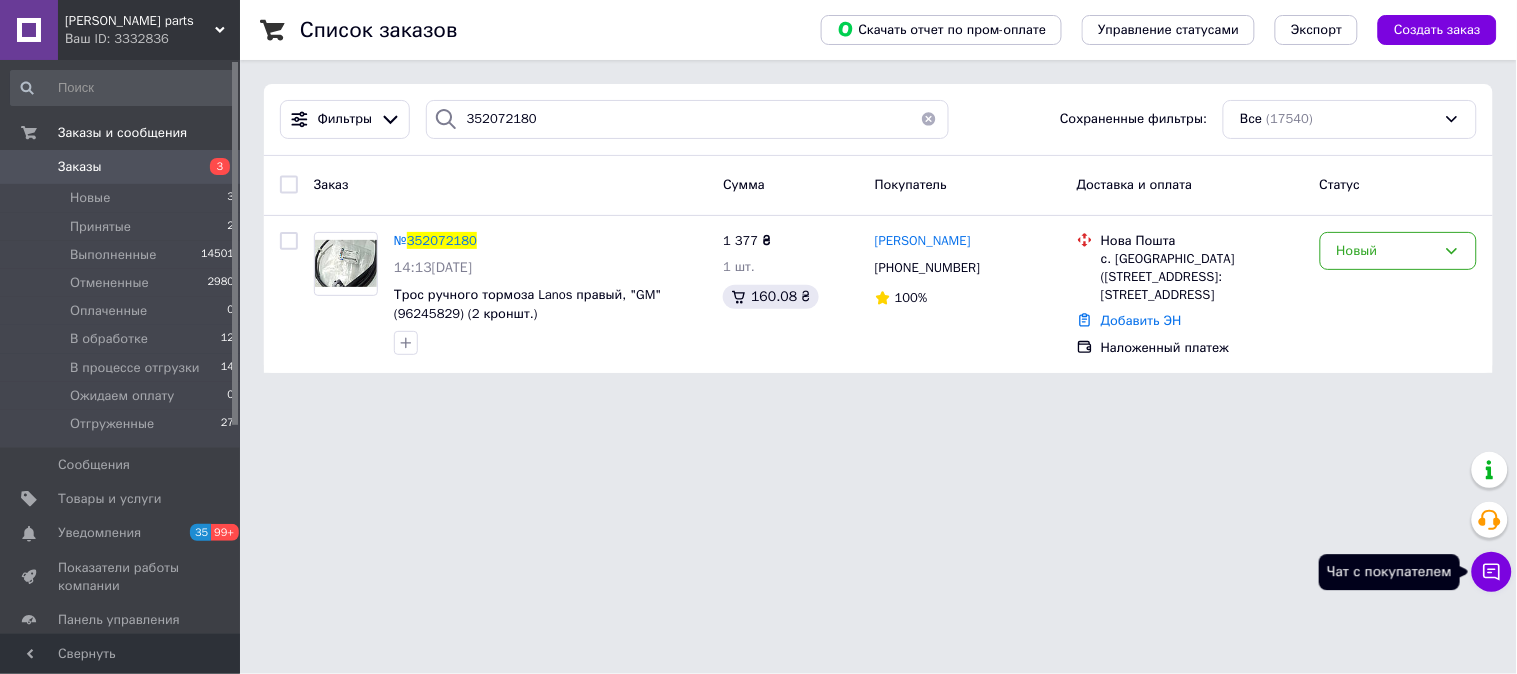 click 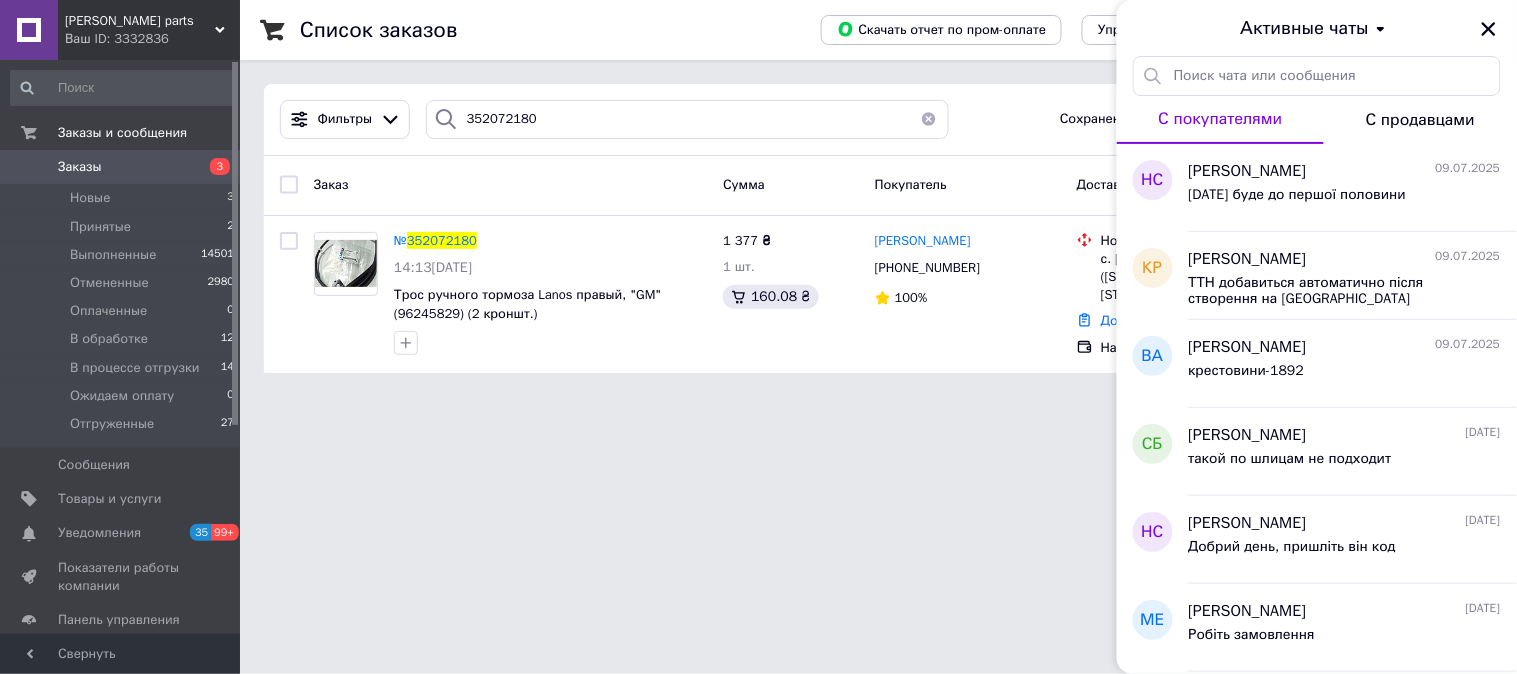 click on "Diana parts Ваш ID: 3332836 Сайт Diana parts Кабинет покупателя Проверить состояние системы Страница на портале День автомобилиста Авто Партс Автосклад MYDO GROUP Справка Выйти Заказы и сообщения Заказы 3 Новые 3 Принятые 2 Выполненные 14501 Отмененные 2980 Оплаченные 0 В обработке 12 В процессе отгрузки 14 Ожидаем оплату 0 Отгруженные 27 Сообщения 0 Товары и услуги Уведомления 35 99+ Показатели работы компании Панель управления Отзывы Клиенты Каталог ProSale Аналитика Управление сайтом Кошелек компании Маркет Настройки Prom топ   352072180" at bounding box center [758, 198] 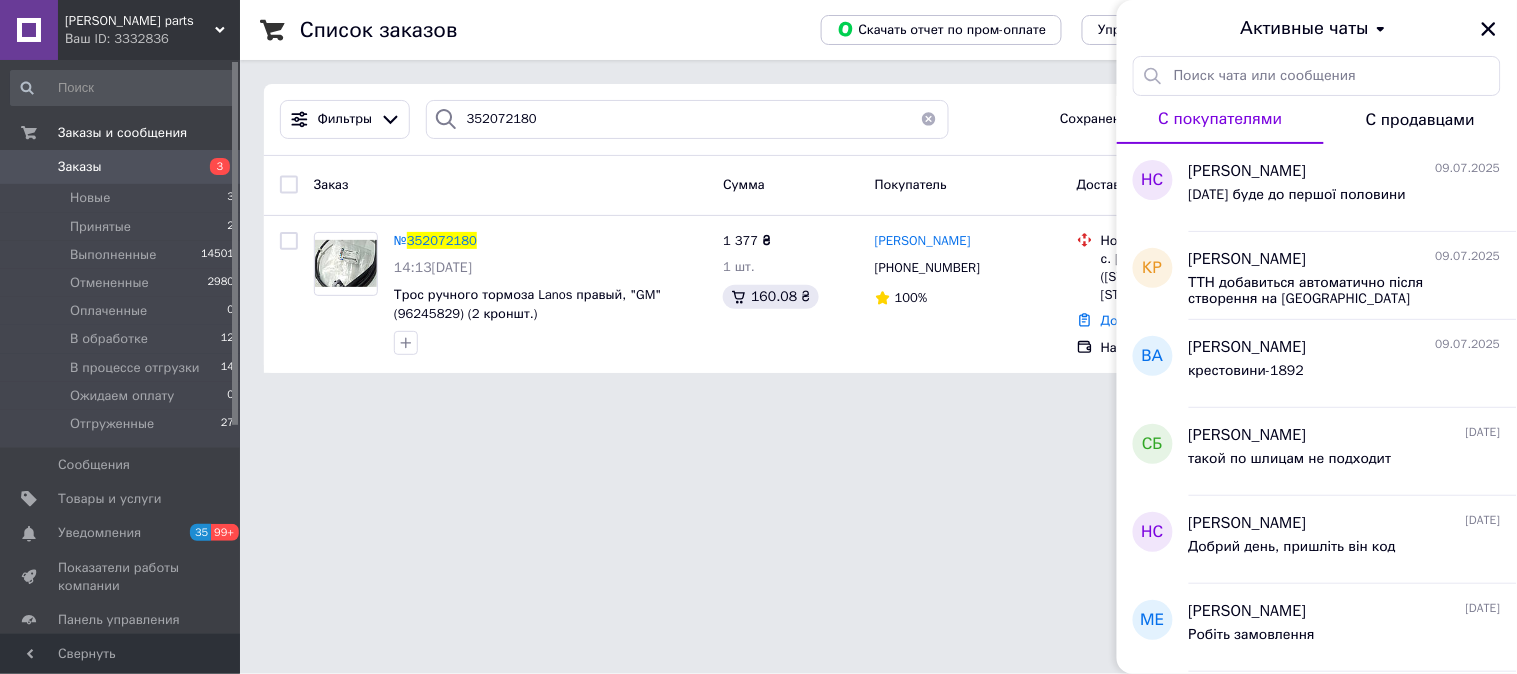 click on "[PERSON_NAME] parts" at bounding box center (140, 21) 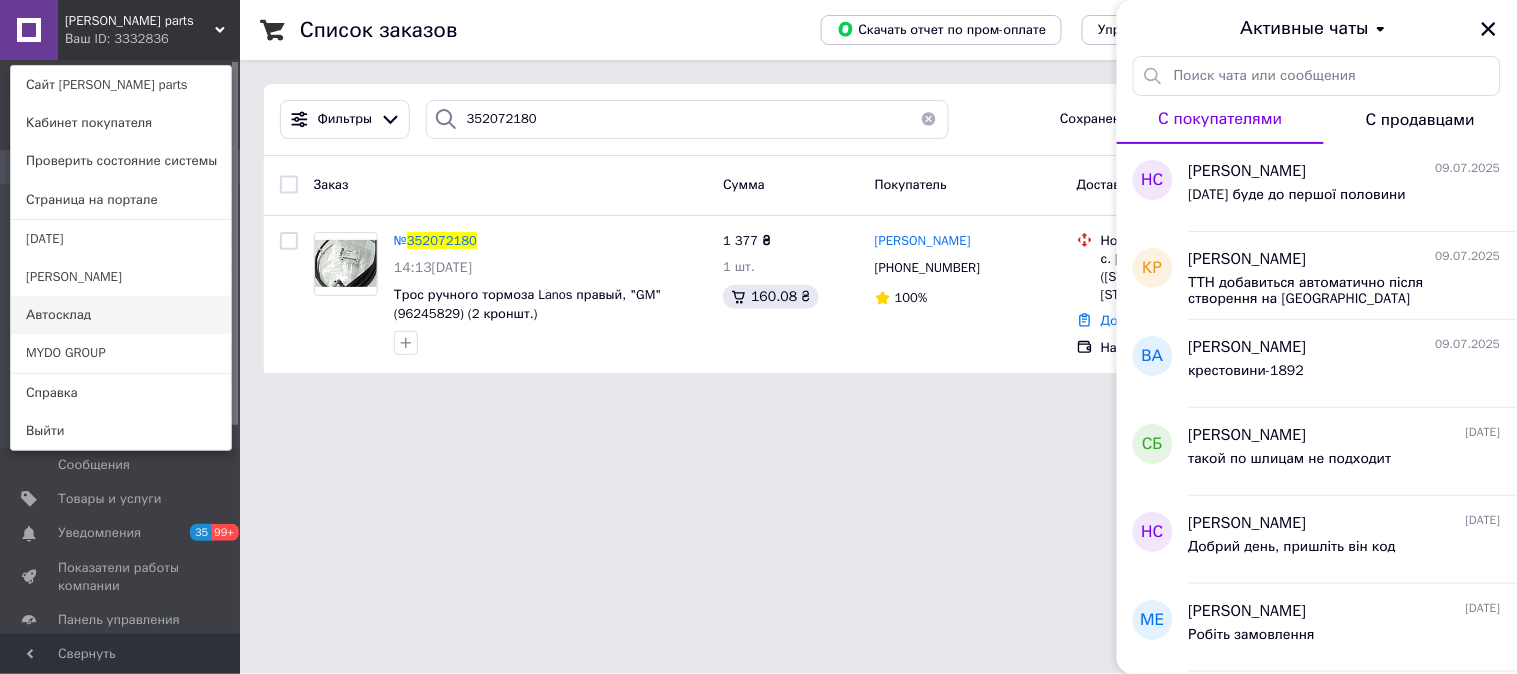 click on "Автосклад" at bounding box center [121, 315] 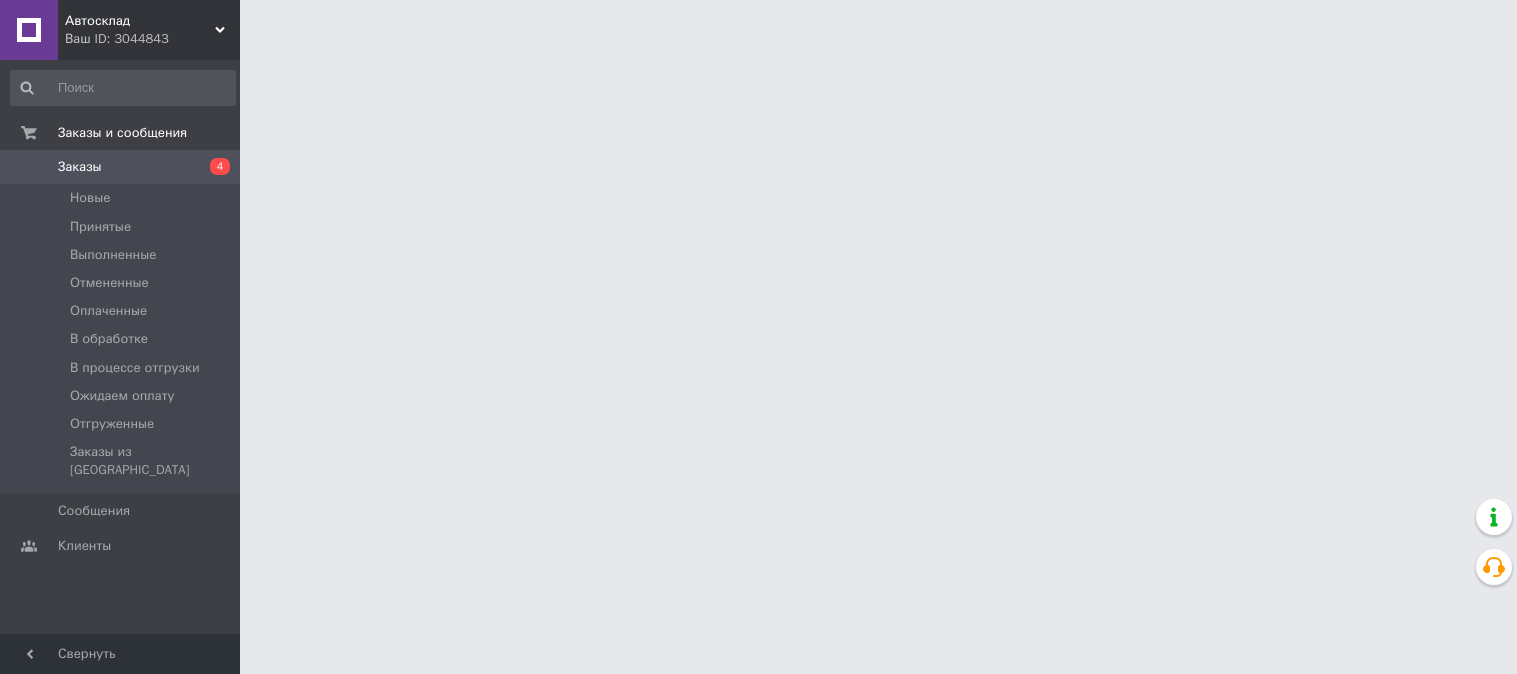 scroll, scrollTop: 0, scrollLeft: 0, axis: both 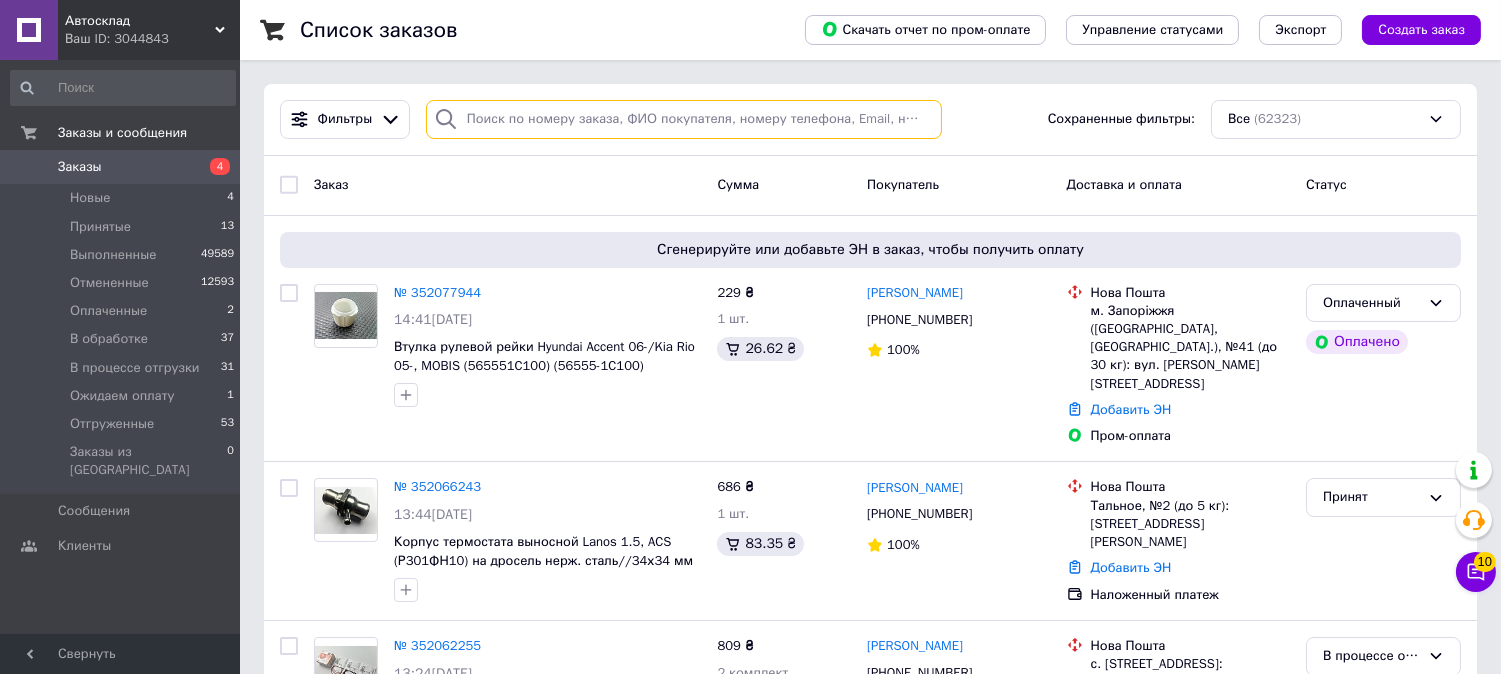 click at bounding box center (684, 119) 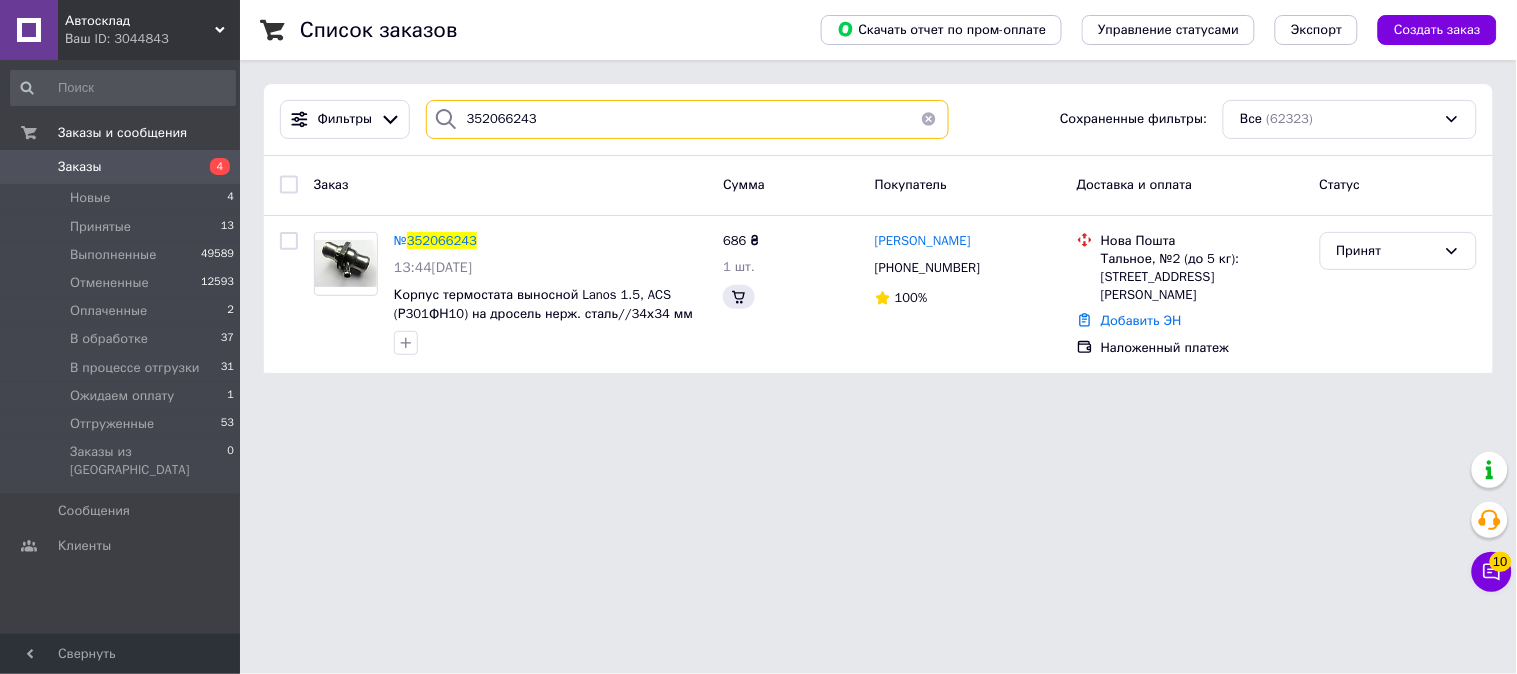 type on "352066243" 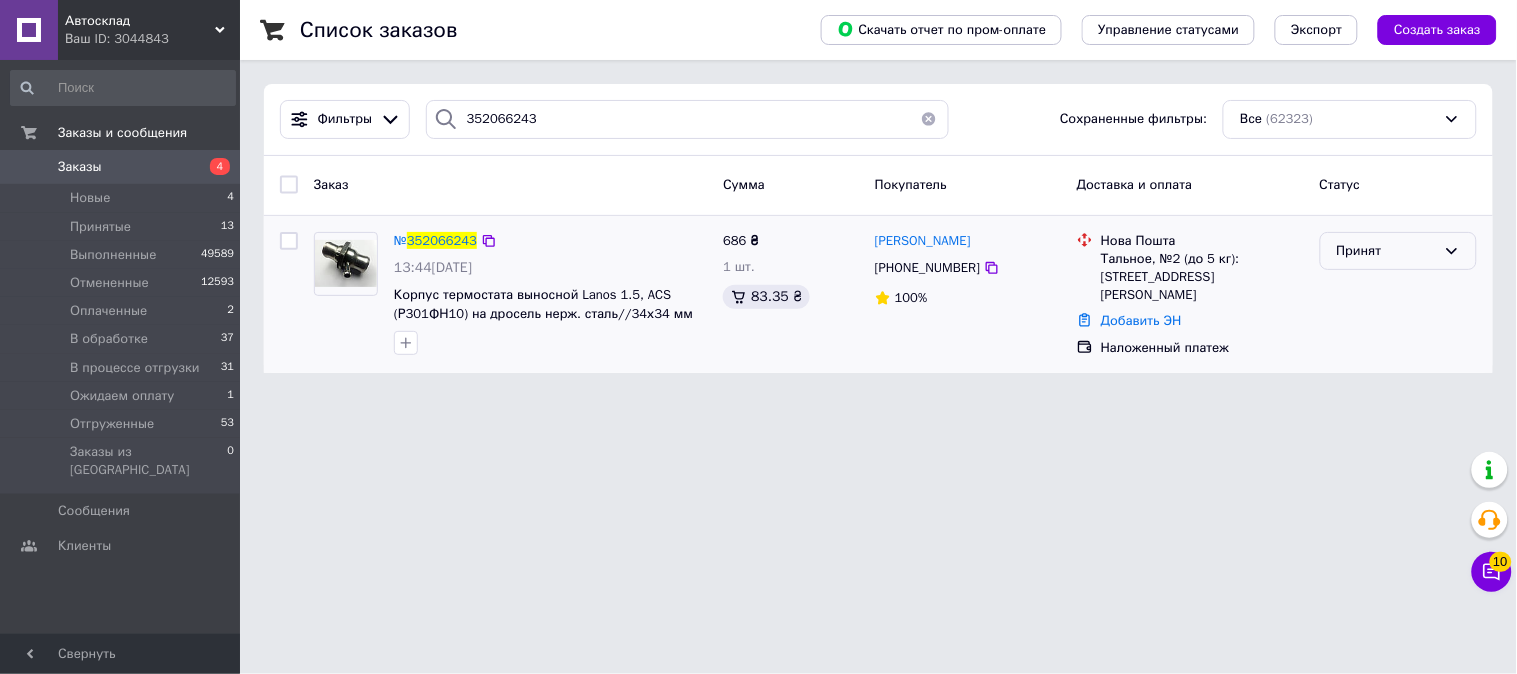 click on "Принят" at bounding box center [1398, 251] 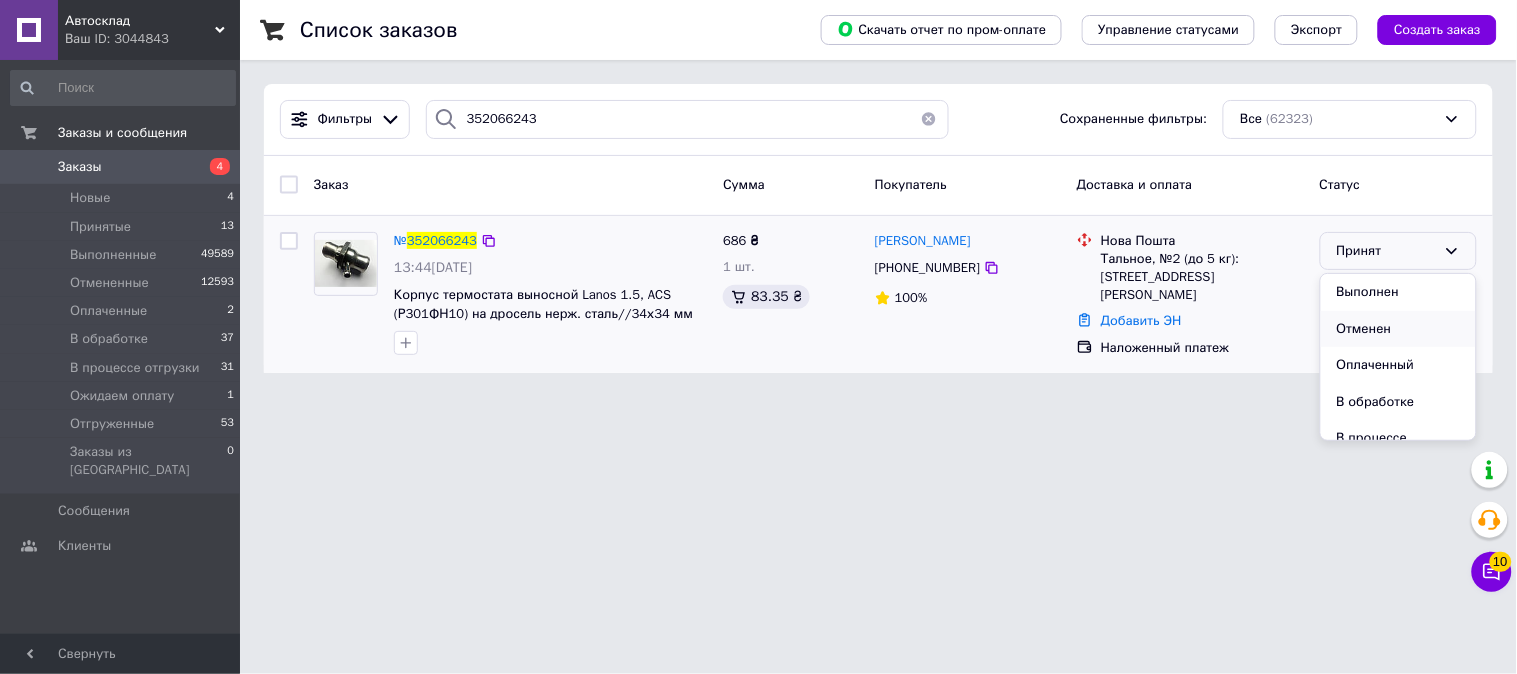 scroll, scrollTop: 111, scrollLeft: 0, axis: vertical 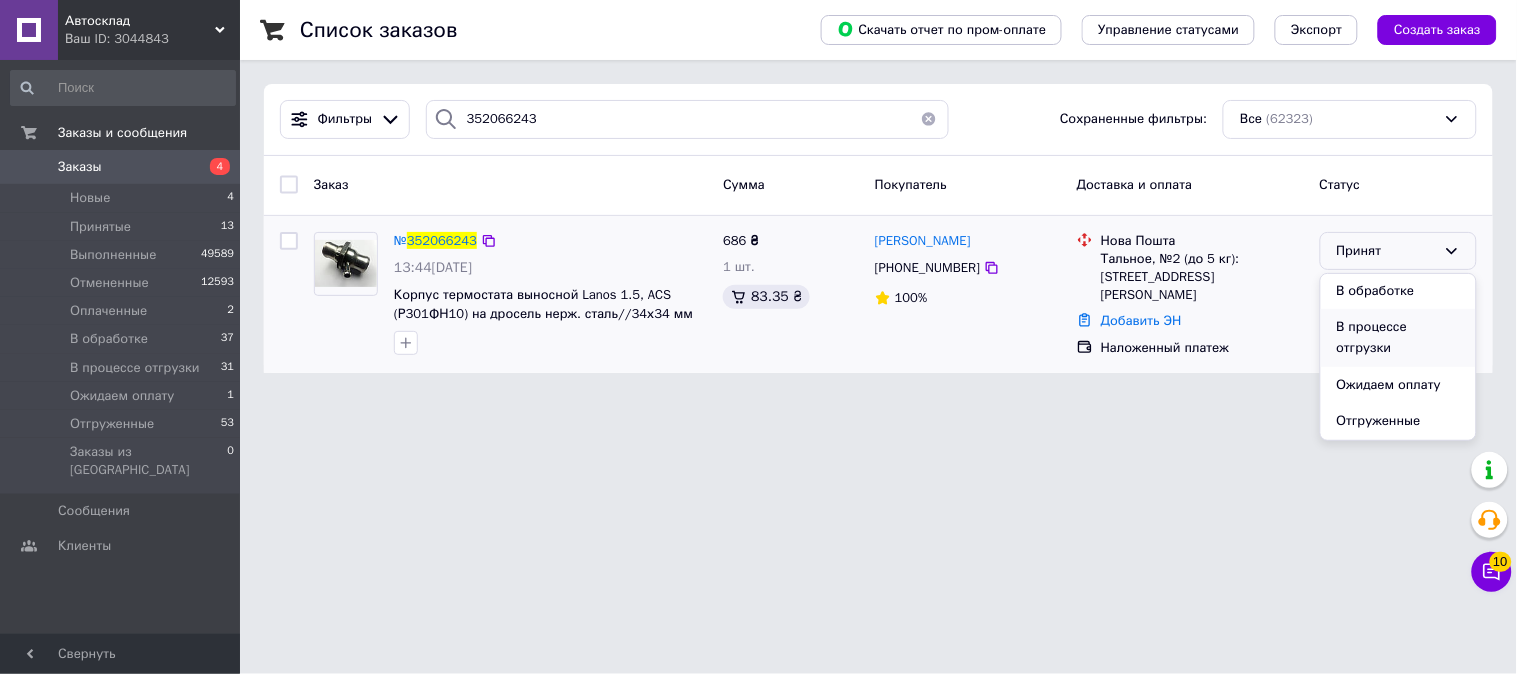 click on "В процессе отгрузки" at bounding box center [1398, 337] 